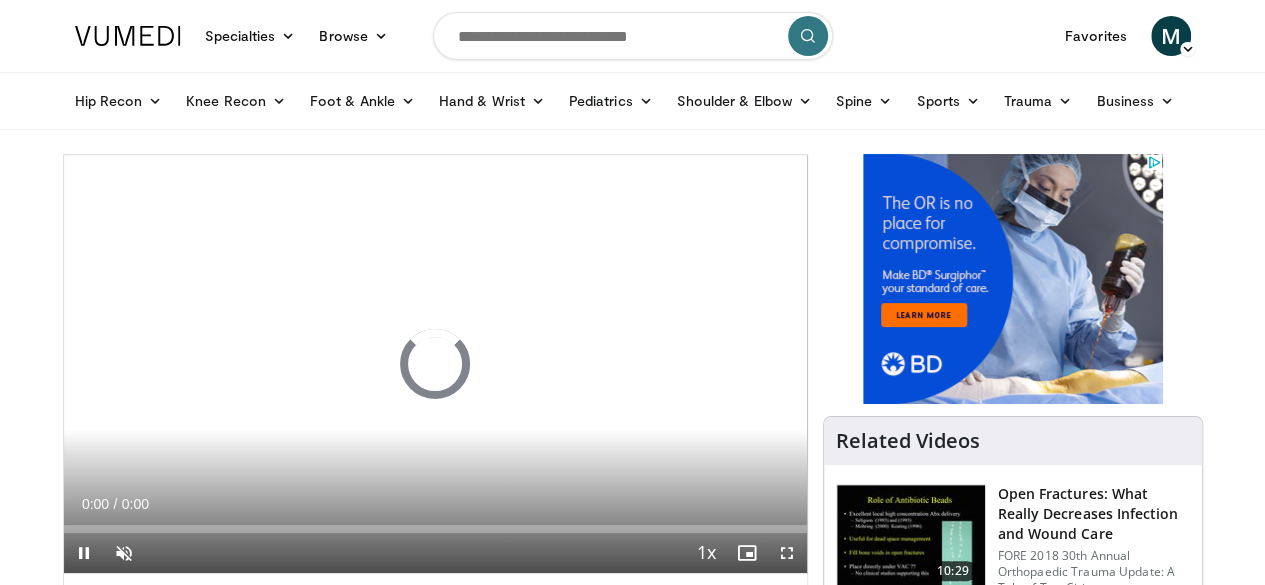 scroll, scrollTop: 0, scrollLeft: 0, axis: both 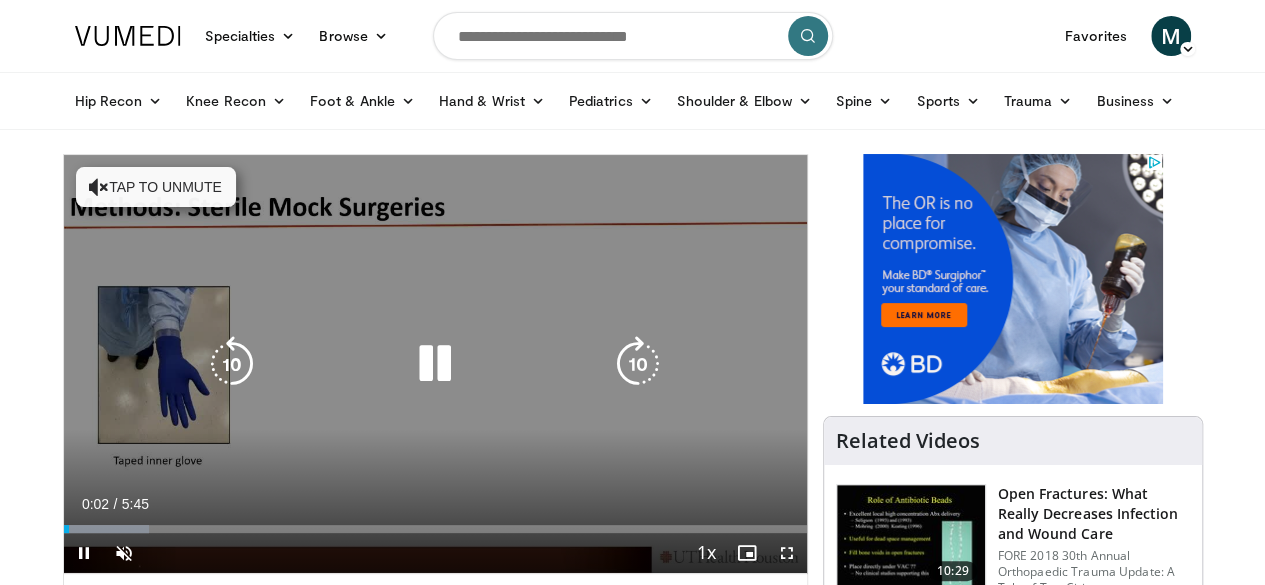 click on "Tap to unmute" at bounding box center [156, 187] 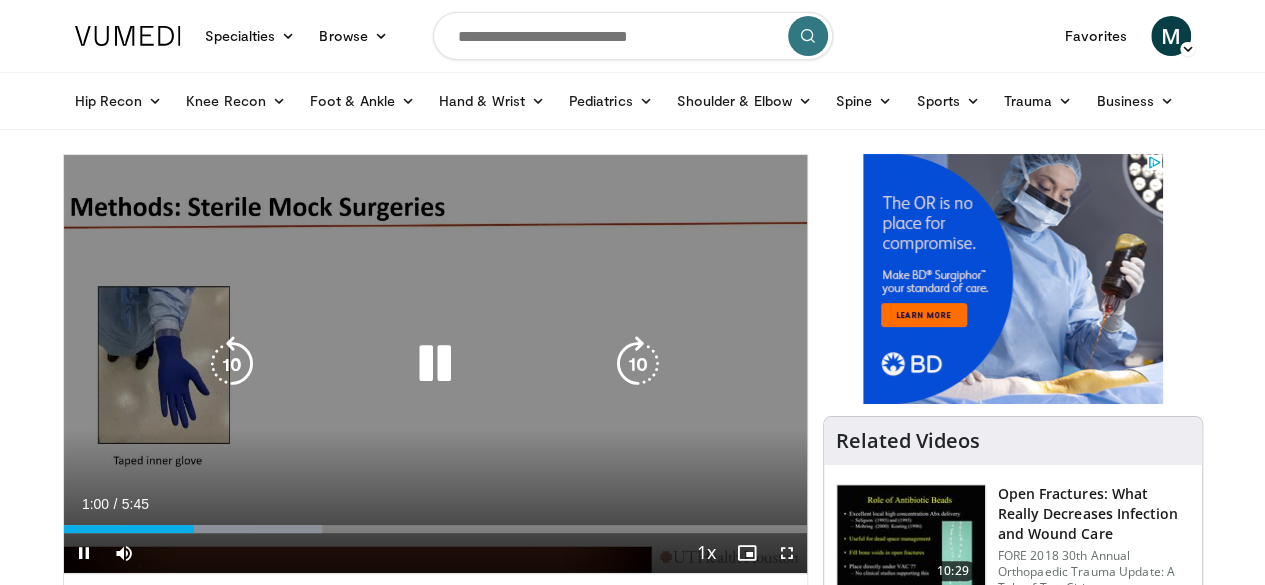 click at bounding box center [232, 364] 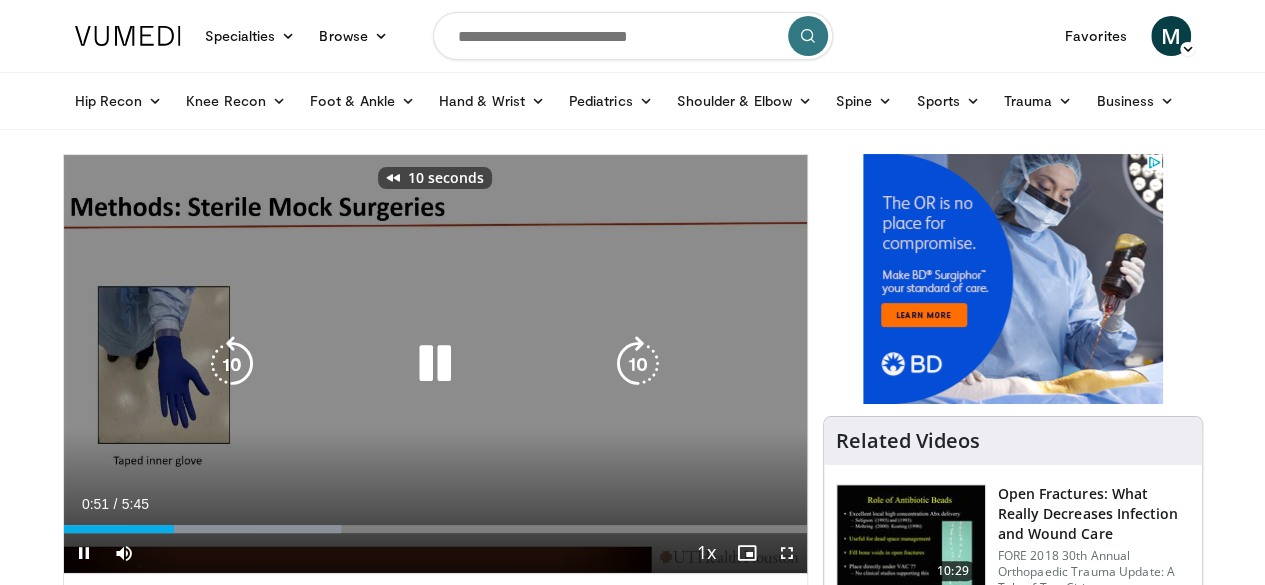 click on "10 seconds
Tap to unmute" at bounding box center [435, 364] 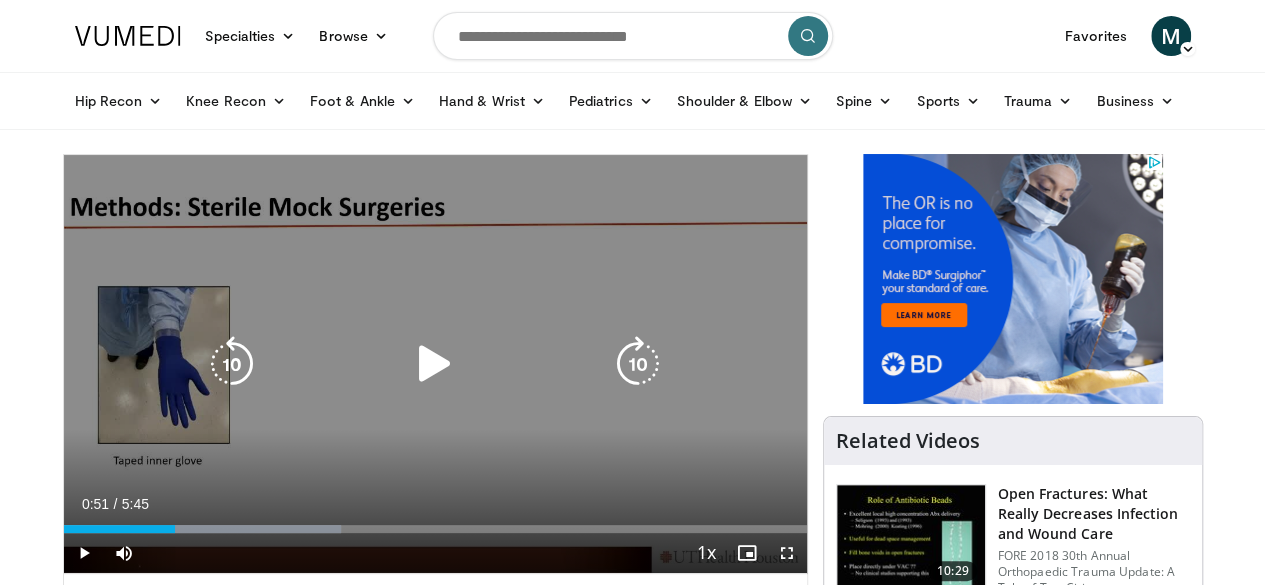 click at bounding box center (435, 364) 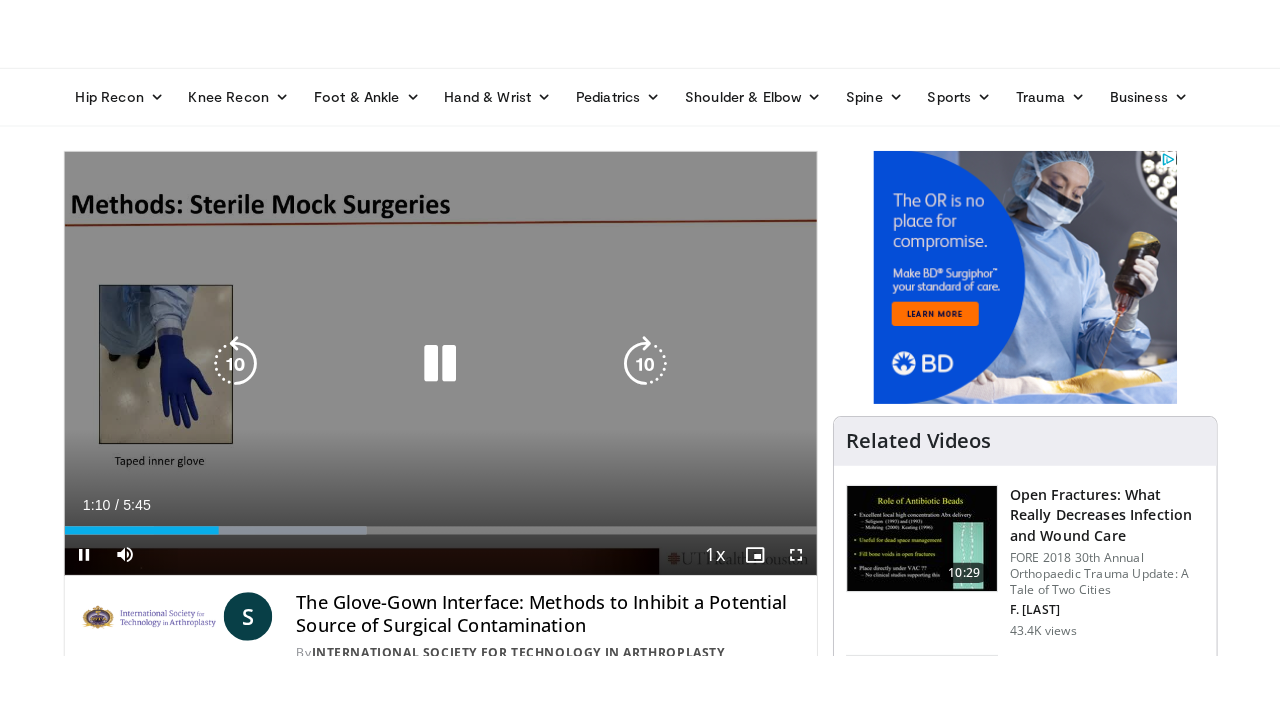 scroll, scrollTop: 100, scrollLeft: 0, axis: vertical 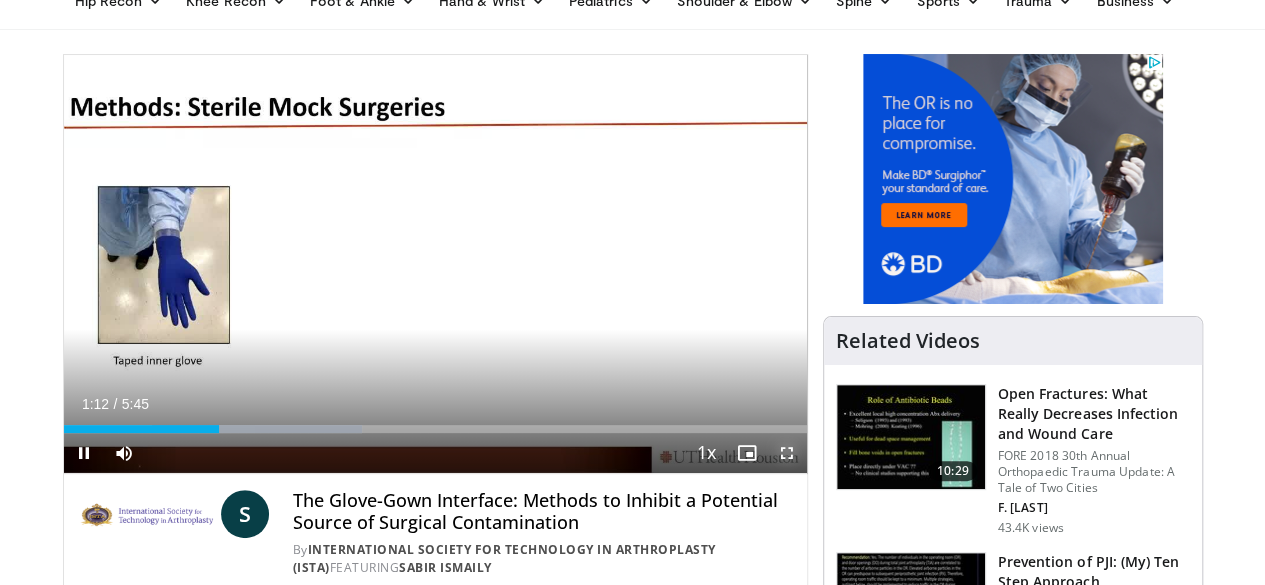 click at bounding box center [787, 453] 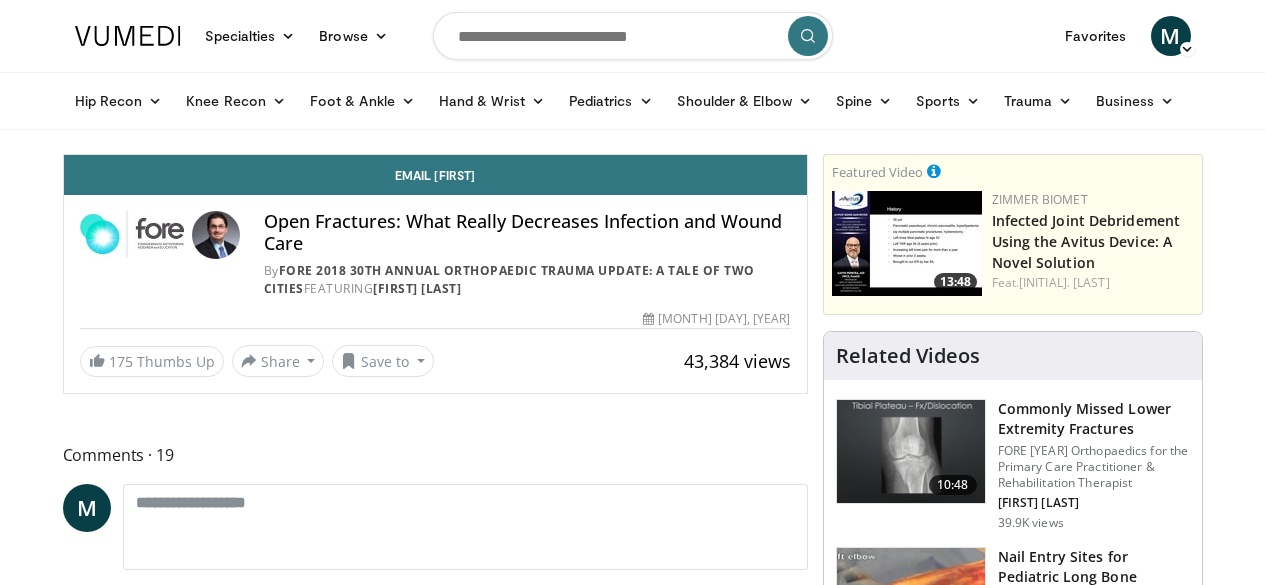 scroll, scrollTop: 0, scrollLeft: 0, axis: both 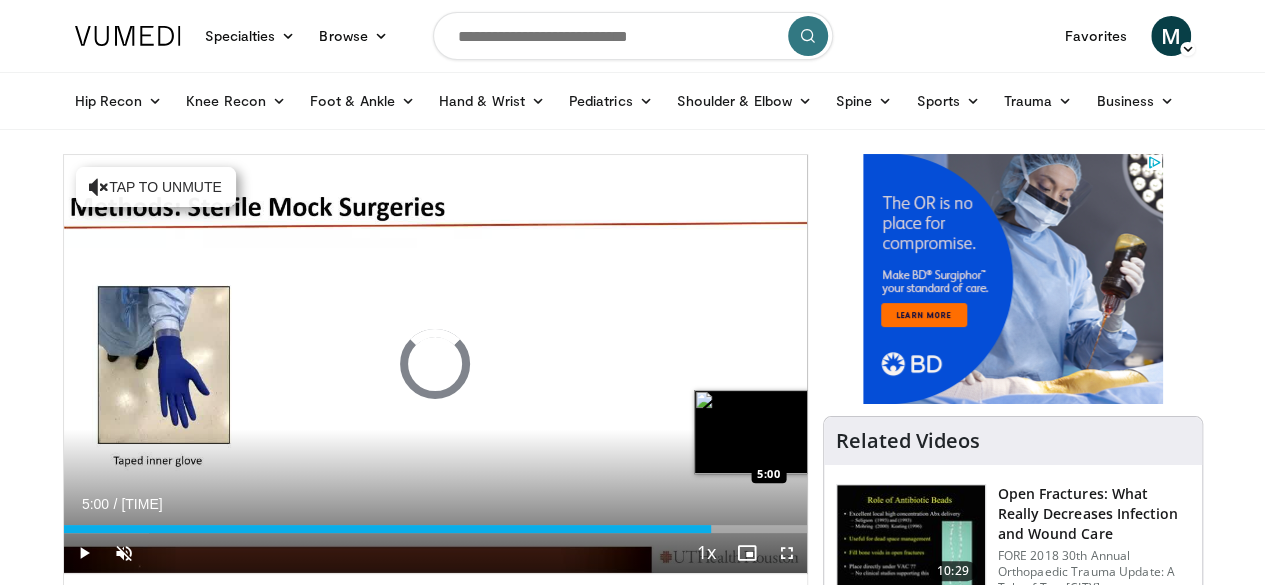 click on "Loaded :  11.48% 5:00 5:00" at bounding box center (435, 529) 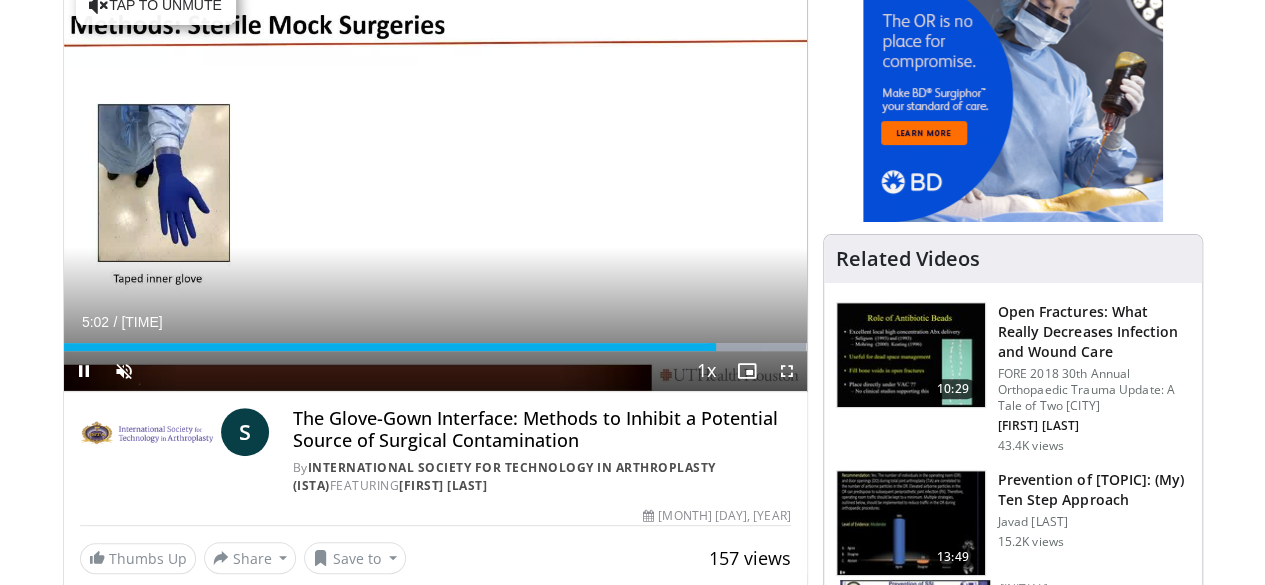 scroll, scrollTop: 200, scrollLeft: 0, axis: vertical 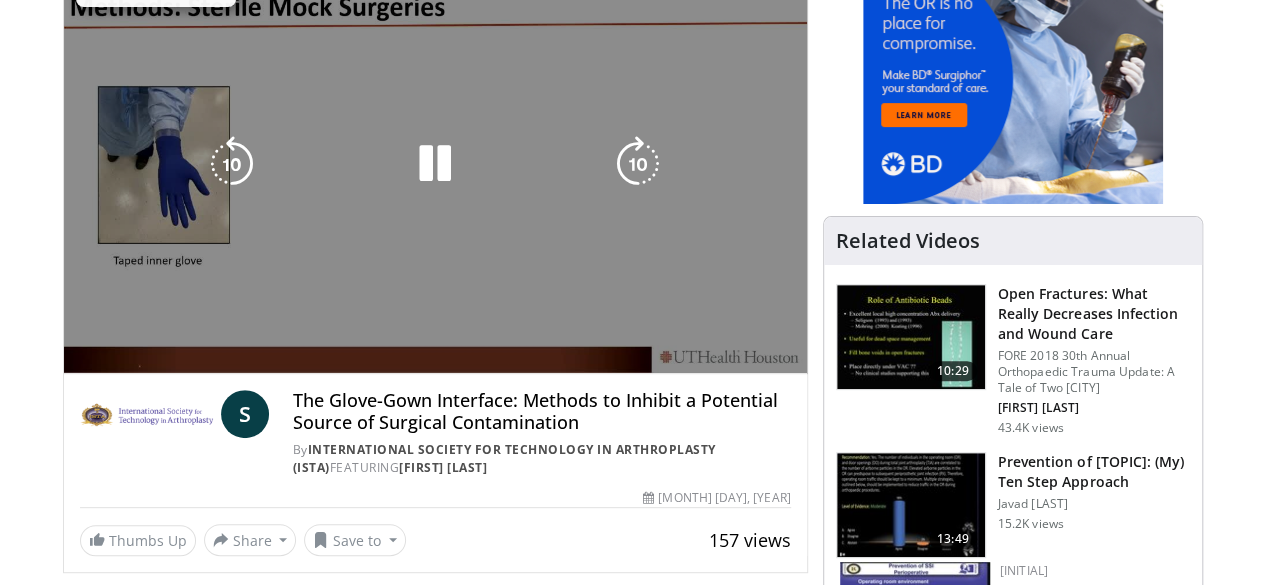 click on "10 seconds
Tap to unmute" at bounding box center (435, 164) 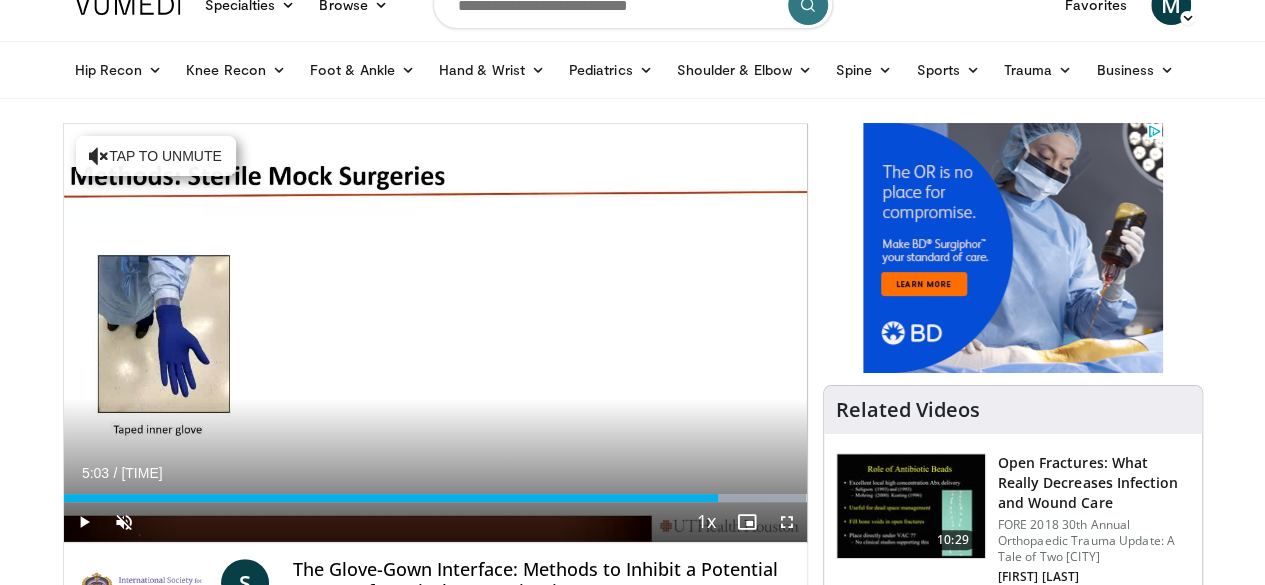 scroll, scrollTop: 0, scrollLeft: 0, axis: both 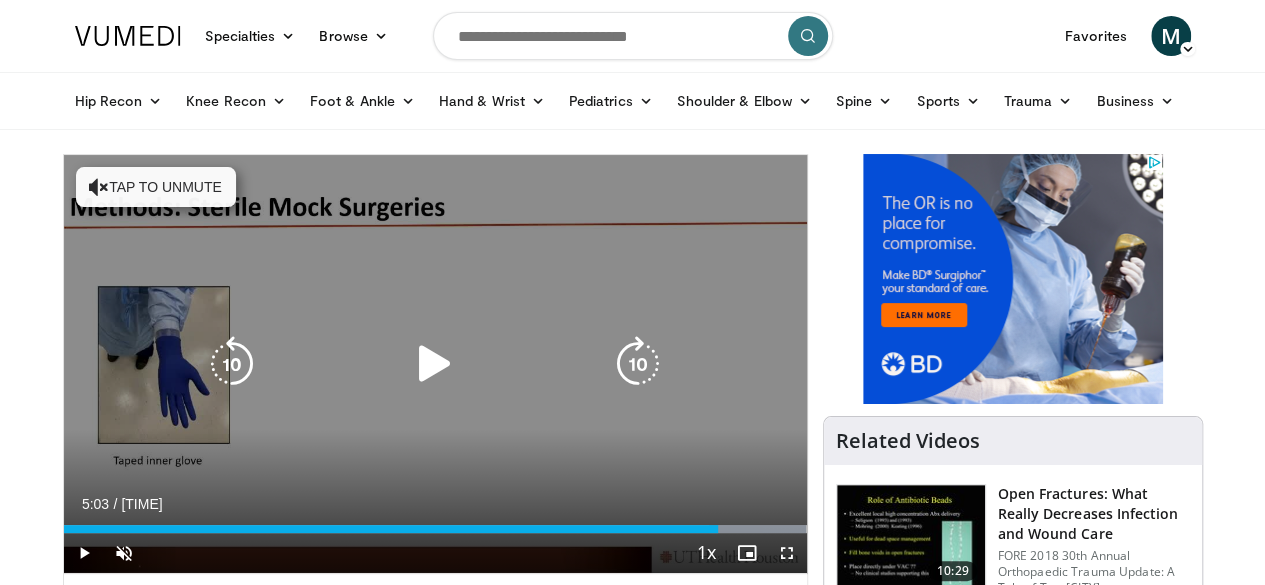 click on "Tap to unmute" at bounding box center (156, 187) 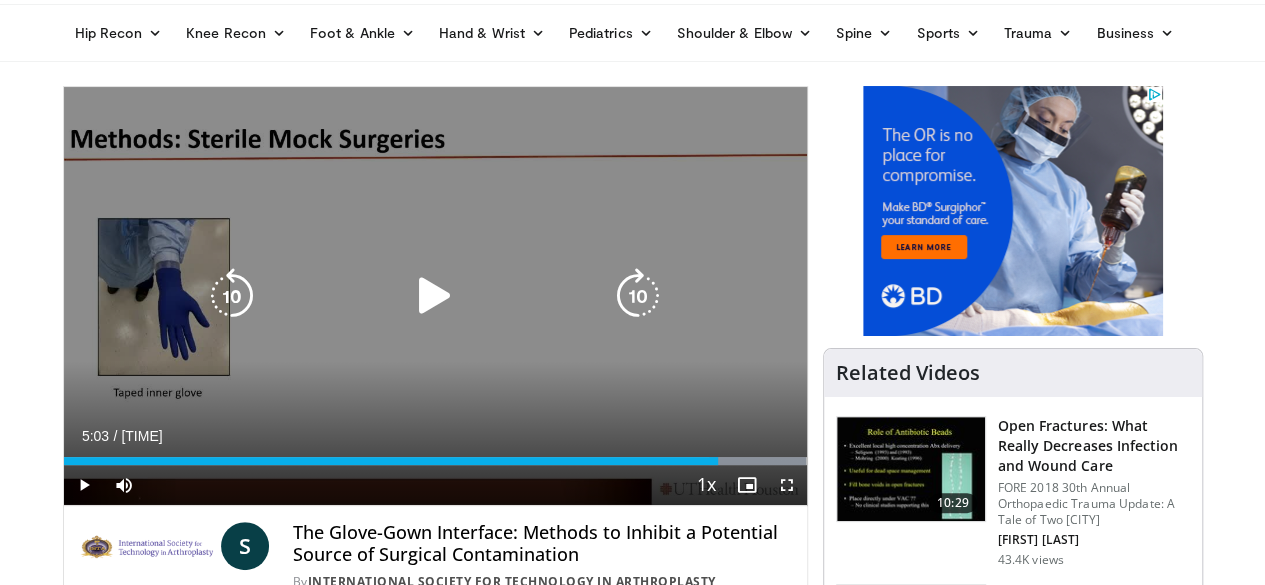 scroll, scrollTop: 100, scrollLeft: 0, axis: vertical 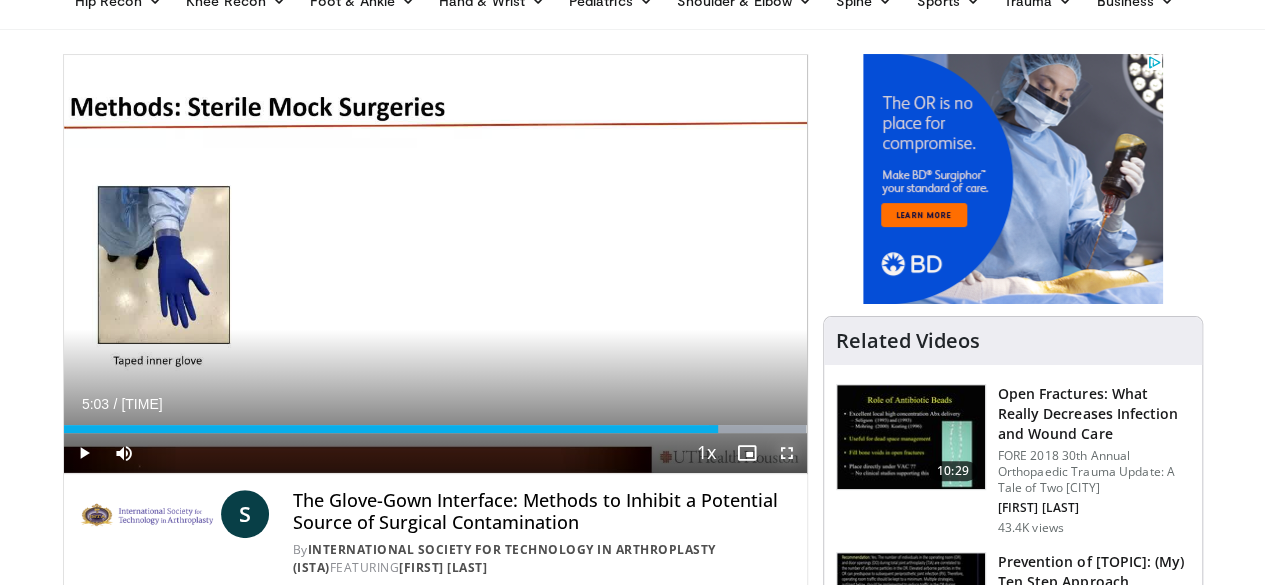 click at bounding box center (787, 453) 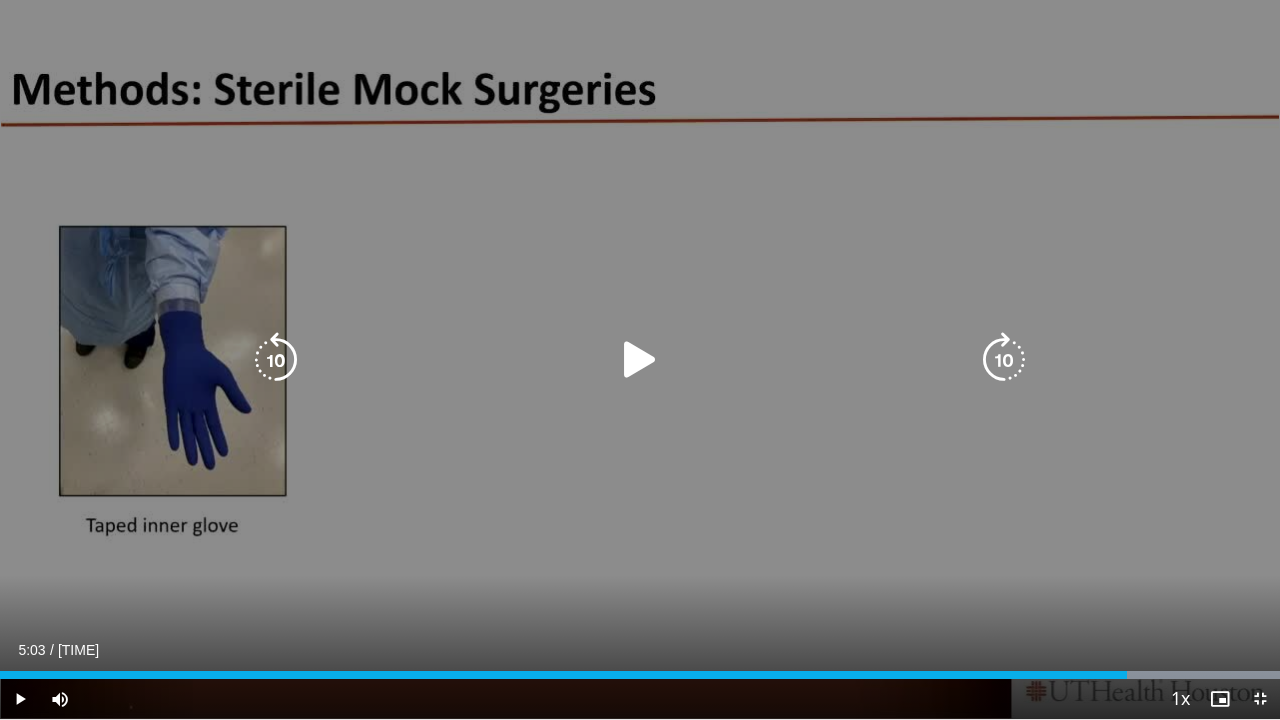 click at bounding box center (640, 360) 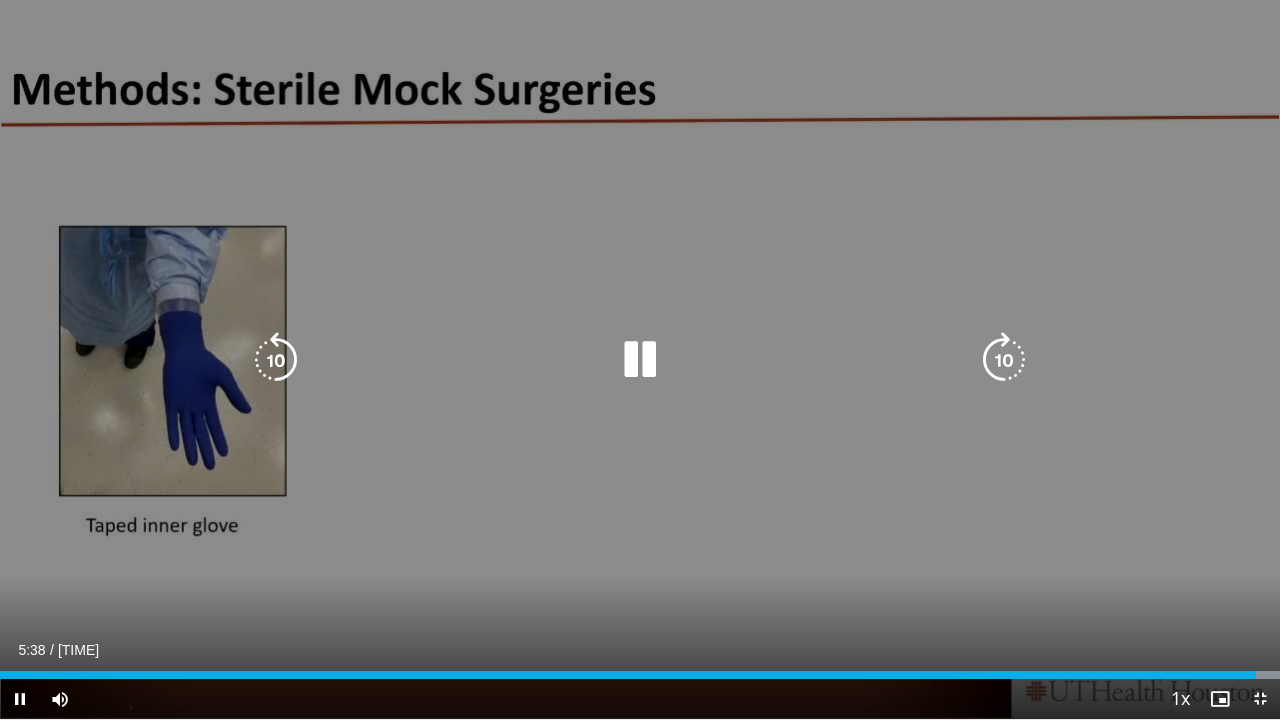 click at bounding box center [640, 360] 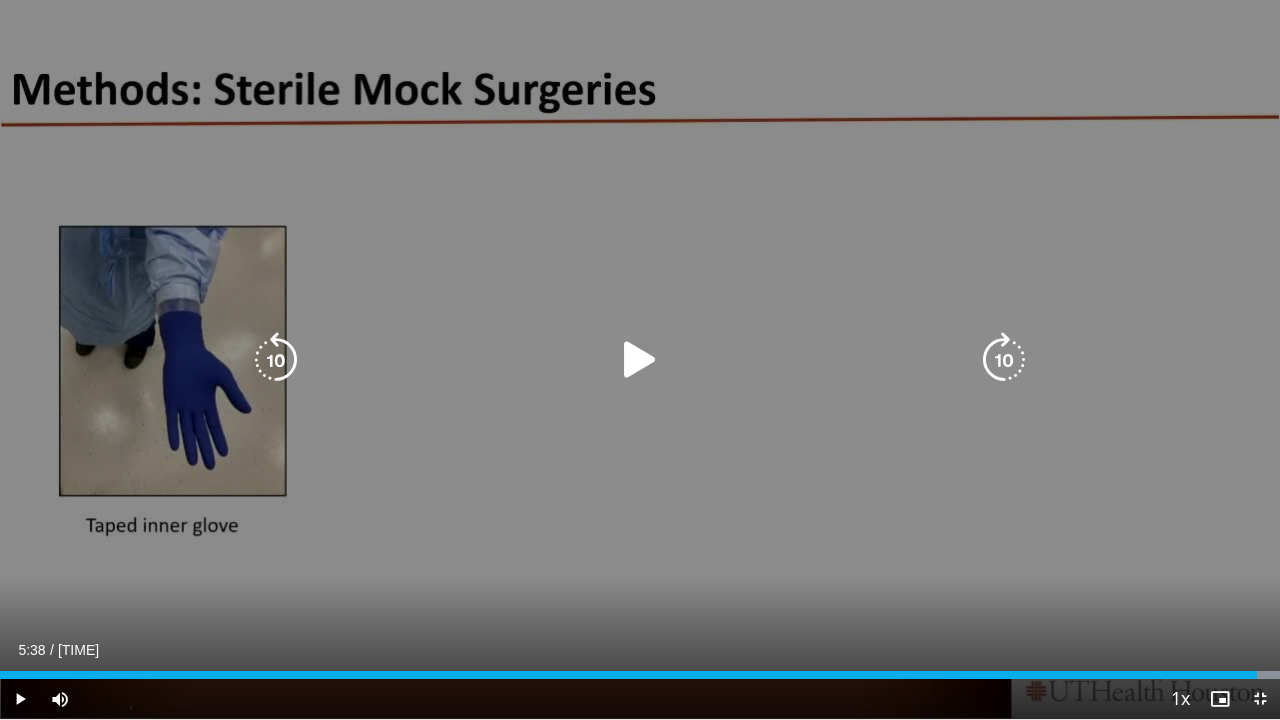 click at bounding box center [640, 360] 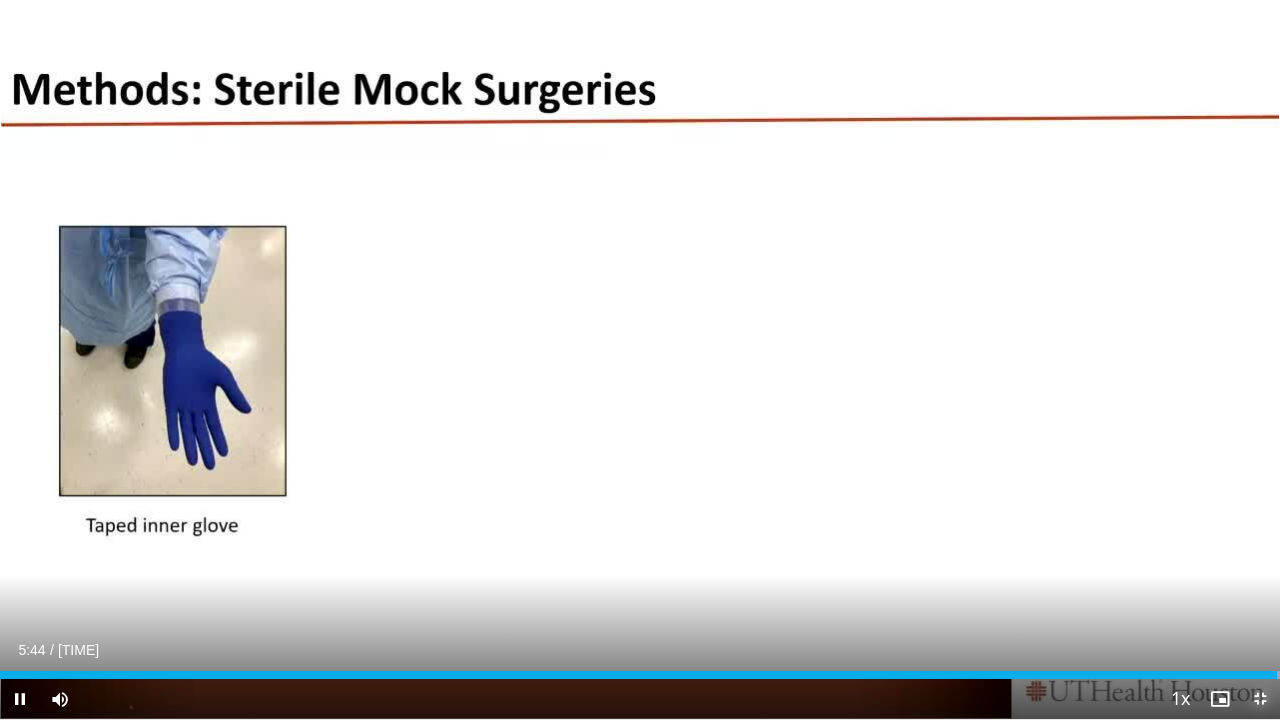 click at bounding box center (1260, 699) 